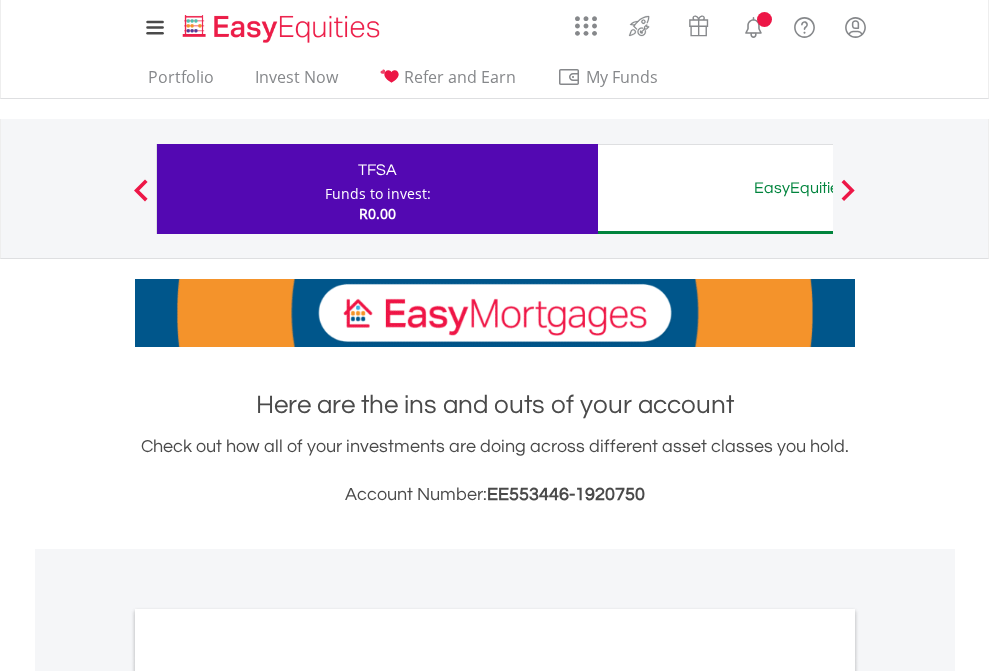 scroll, scrollTop: 0, scrollLeft: 0, axis: both 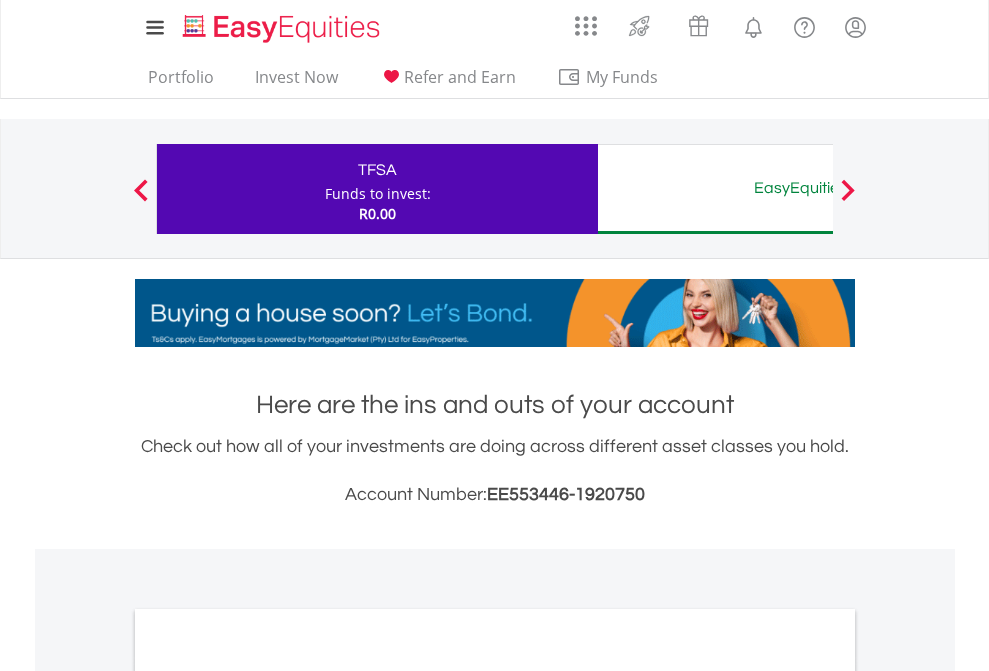 click on "Funds to invest:" at bounding box center [378, 194] 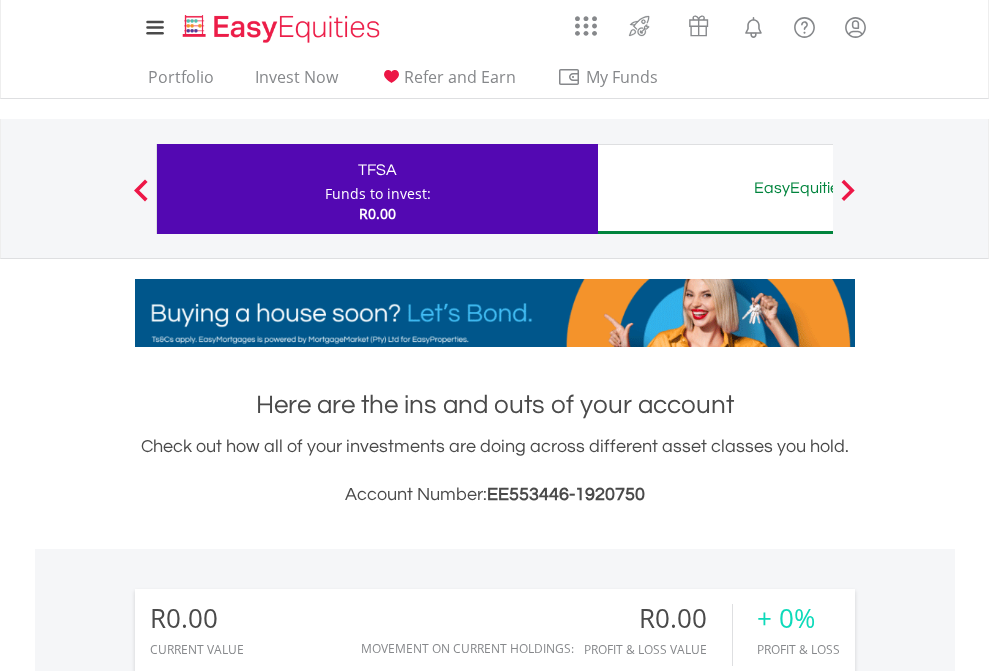 scroll, scrollTop: 999808, scrollLeft: 999687, axis: both 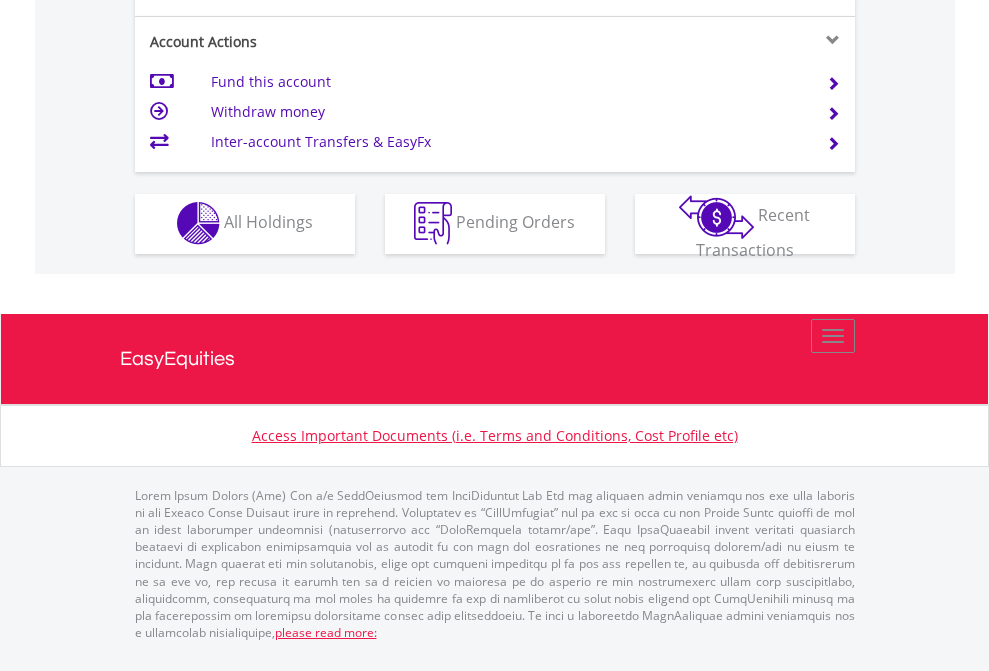 click on "Investment types" at bounding box center (706, -353) 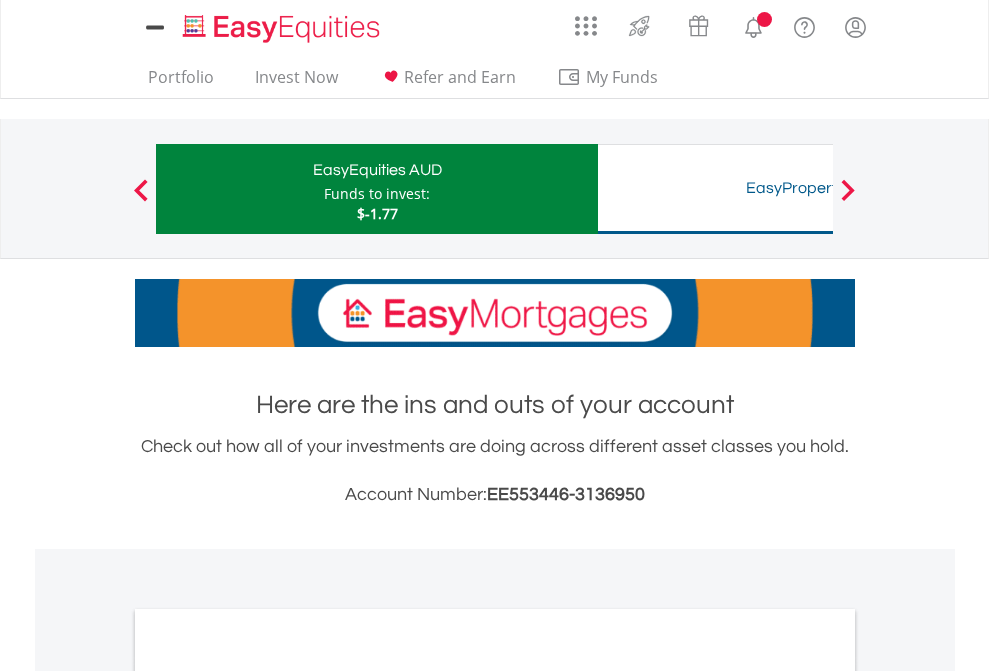 scroll, scrollTop: 0, scrollLeft: 0, axis: both 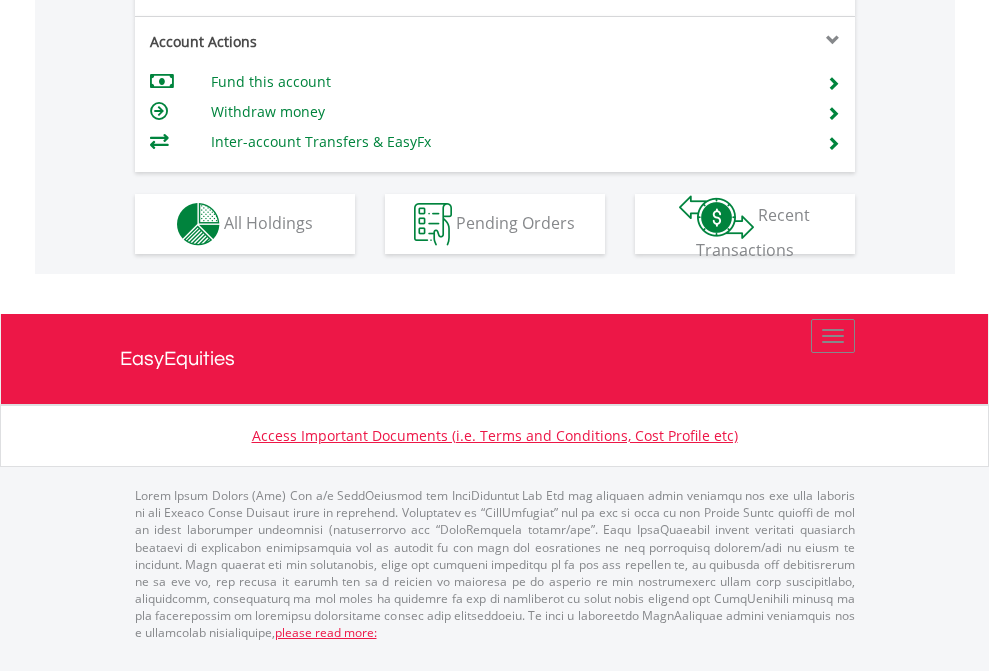 click on "Investment types" at bounding box center (706, -337) 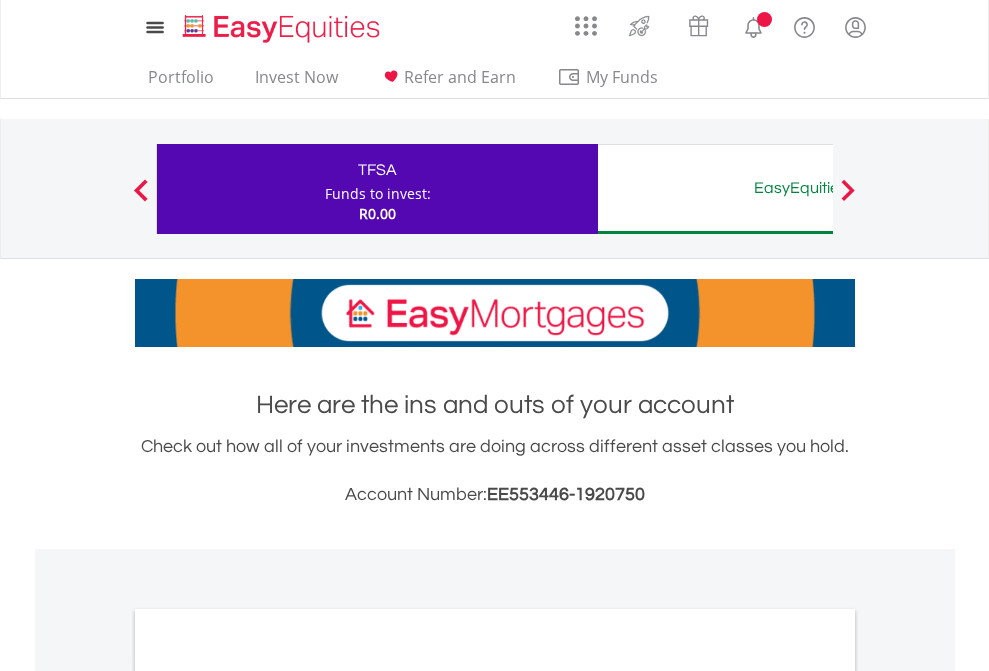 scroll, scrollTop: 0, scrollLeft: 0, axis: both 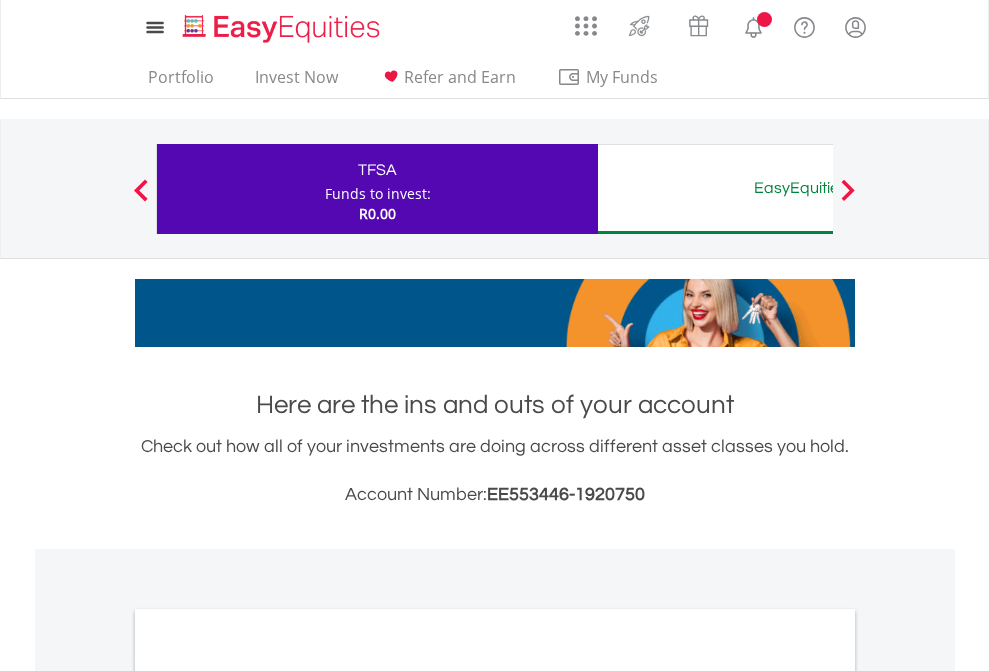 click on "All Holdings" at bounding box center (268, 1096) 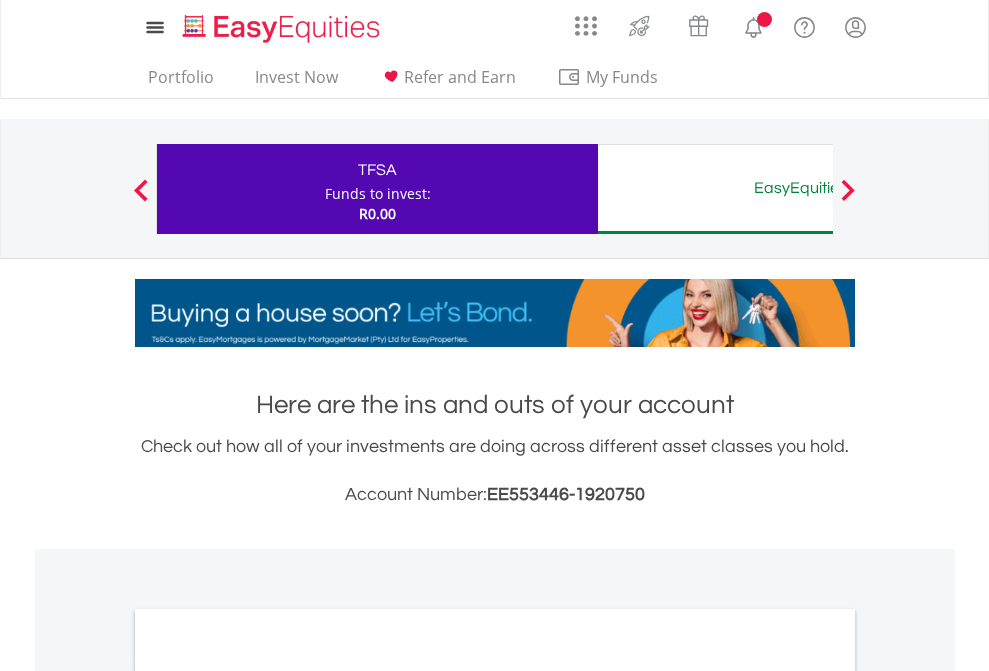 scroll, scrollTop: 1202, scrollLeft: 0, axis: vertical 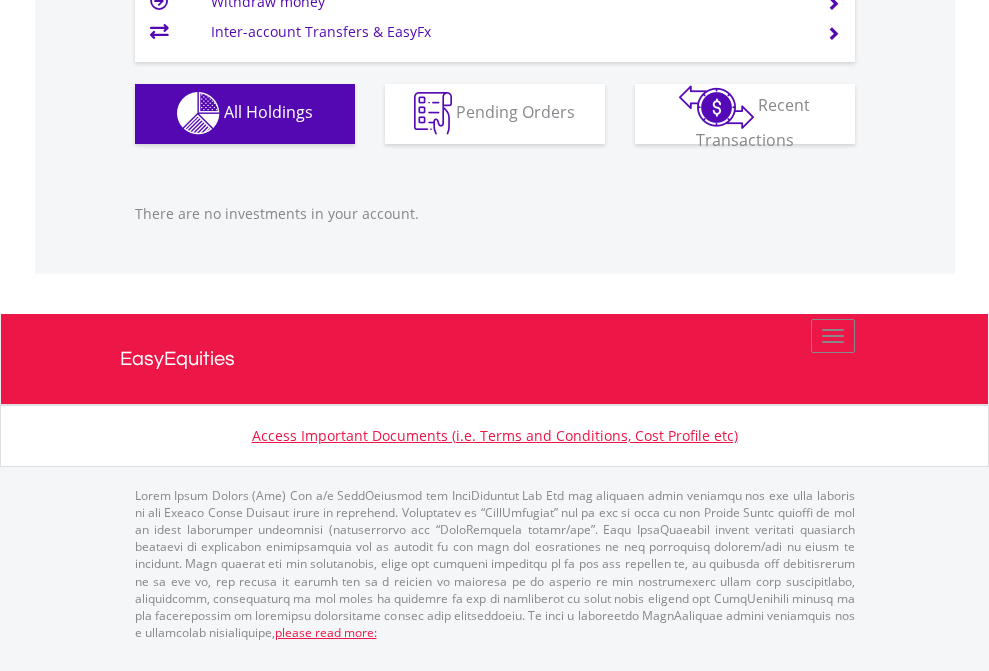 click on "EasyEquities AUD" at bounding box center (818, -1142) 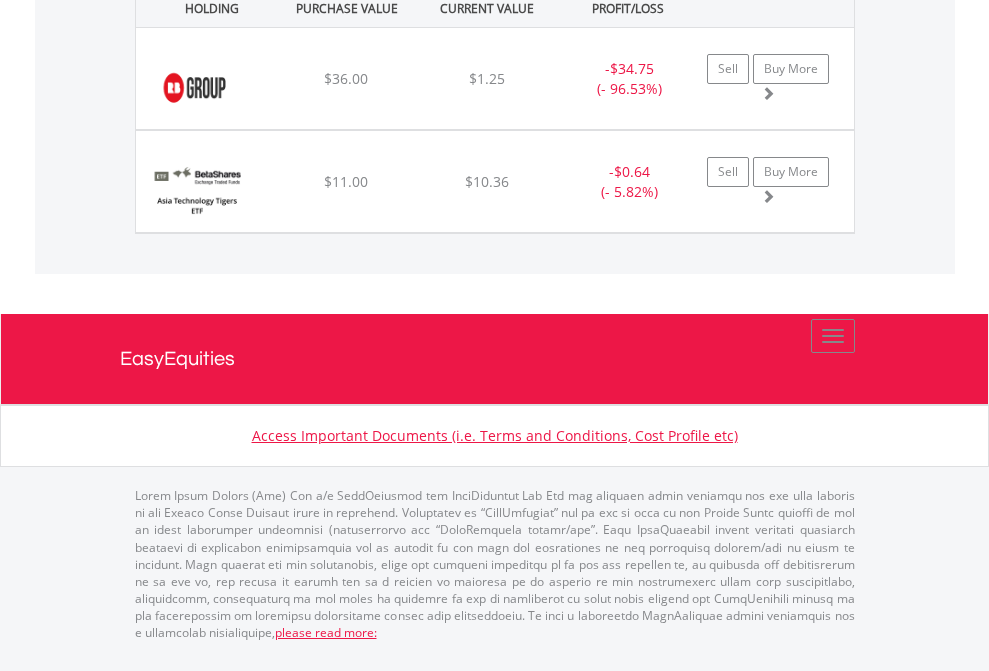 scroll, scrollTop: 2265, scrollLeft: 0, axis: vertical 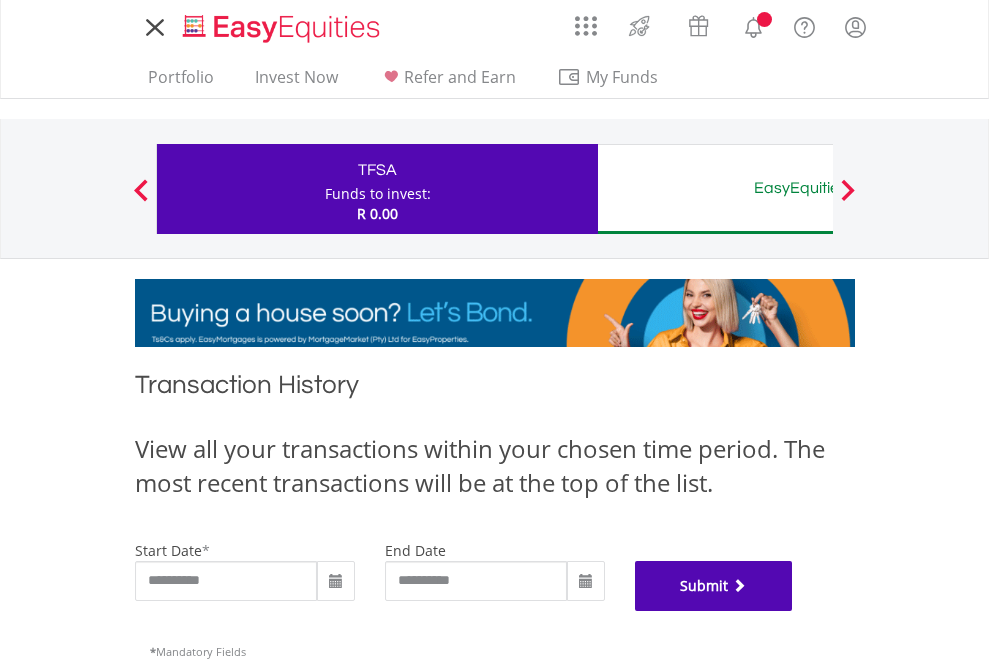 click on "Submit" at bounding box center (714, 586) 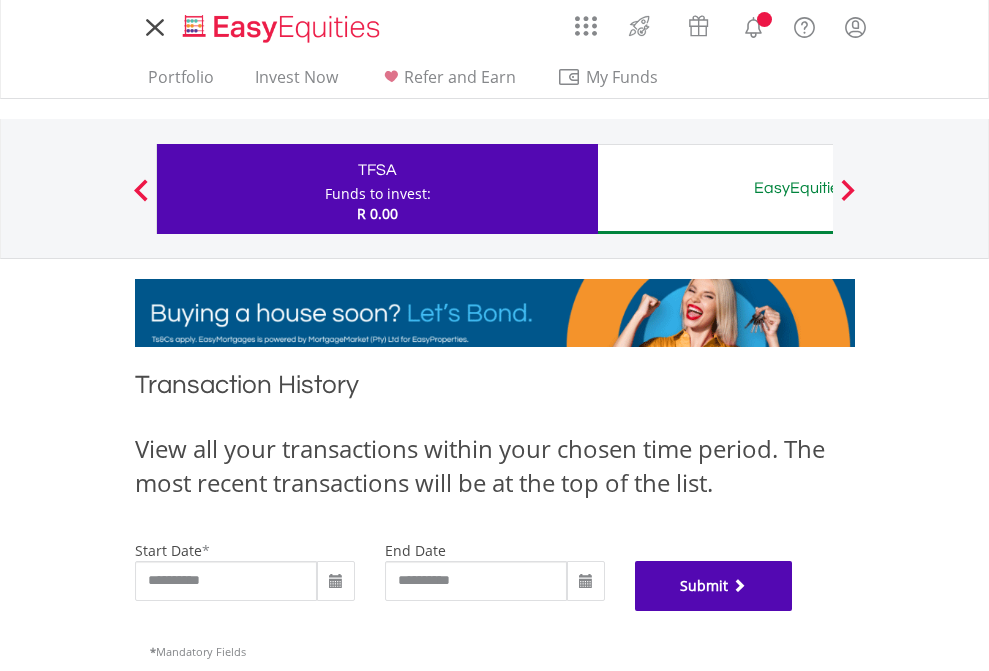 scroll, scrollTop: 811, scrollLeft: 0, axis: vertical 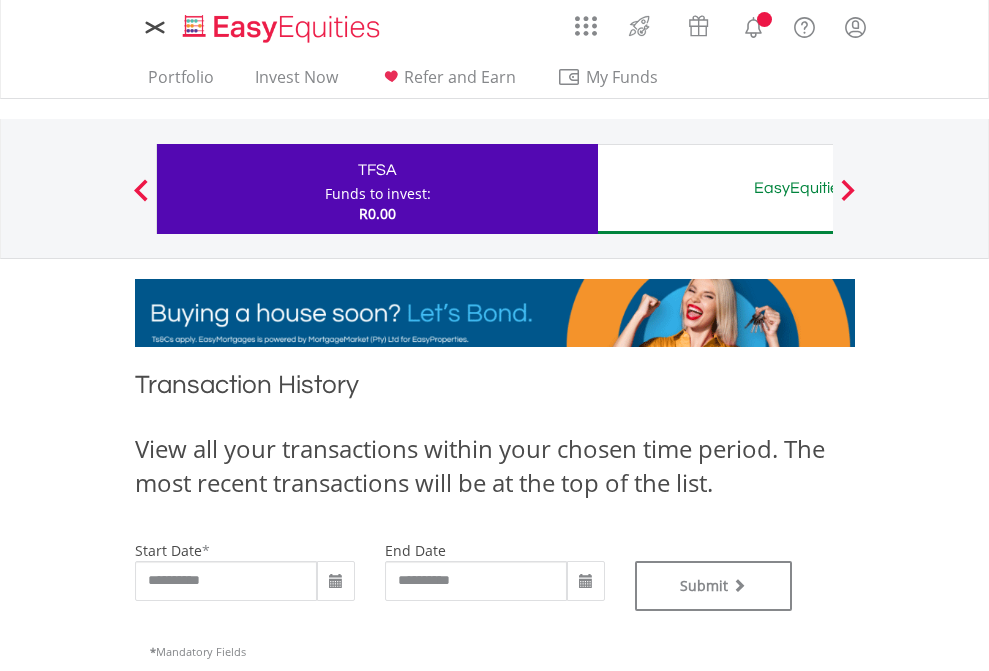 click on "EasyEquities AUD" at bounding box center [818, 188] 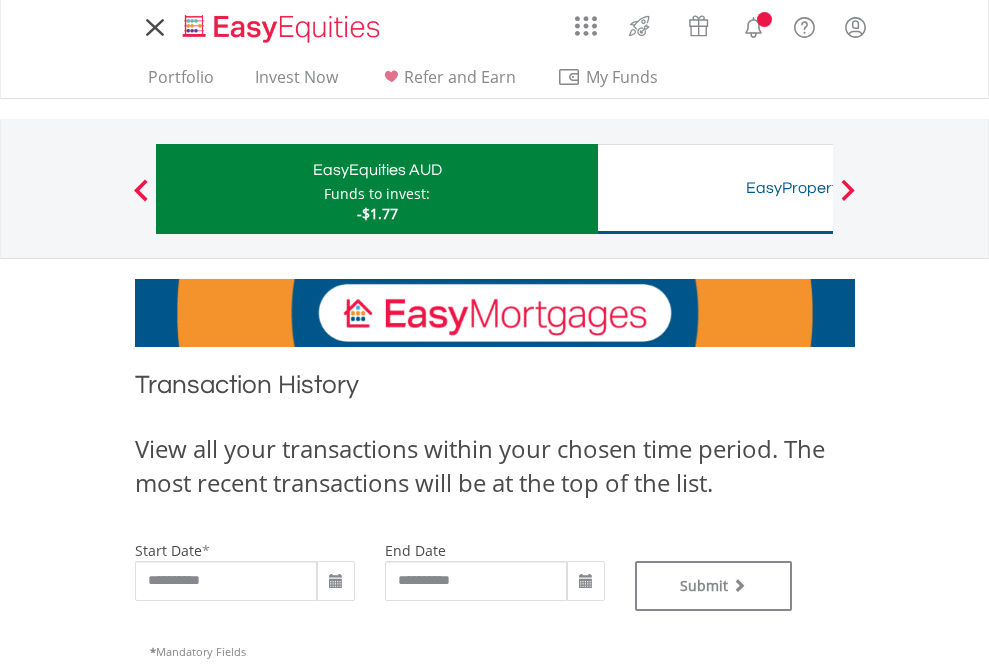 scroll, scrollTop: 0, scrollLeft: 0, axis: both 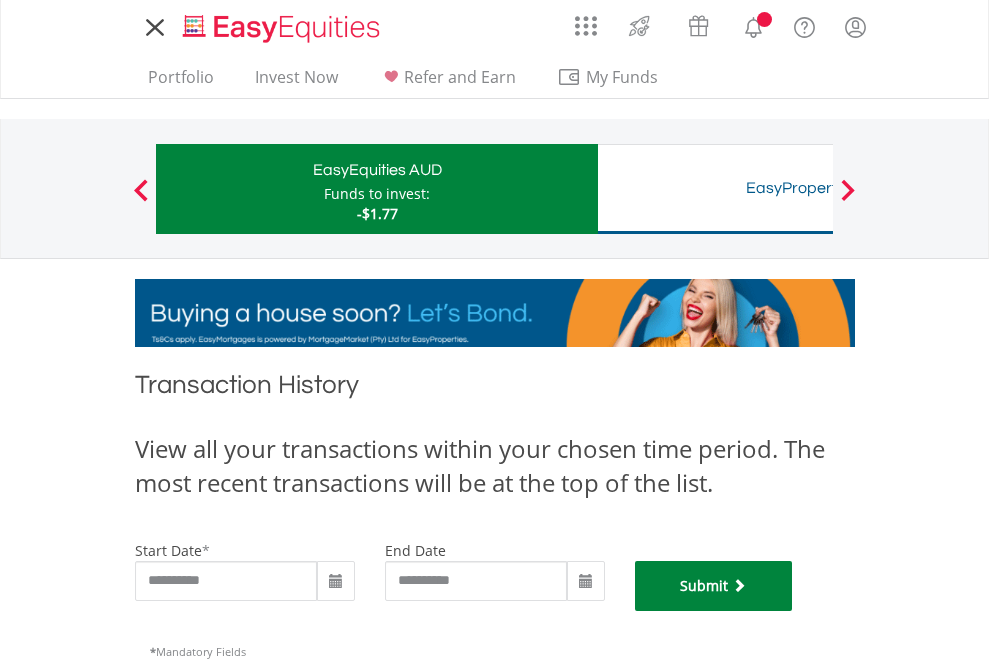 click on "Submit" at bounding box center (714, 586) 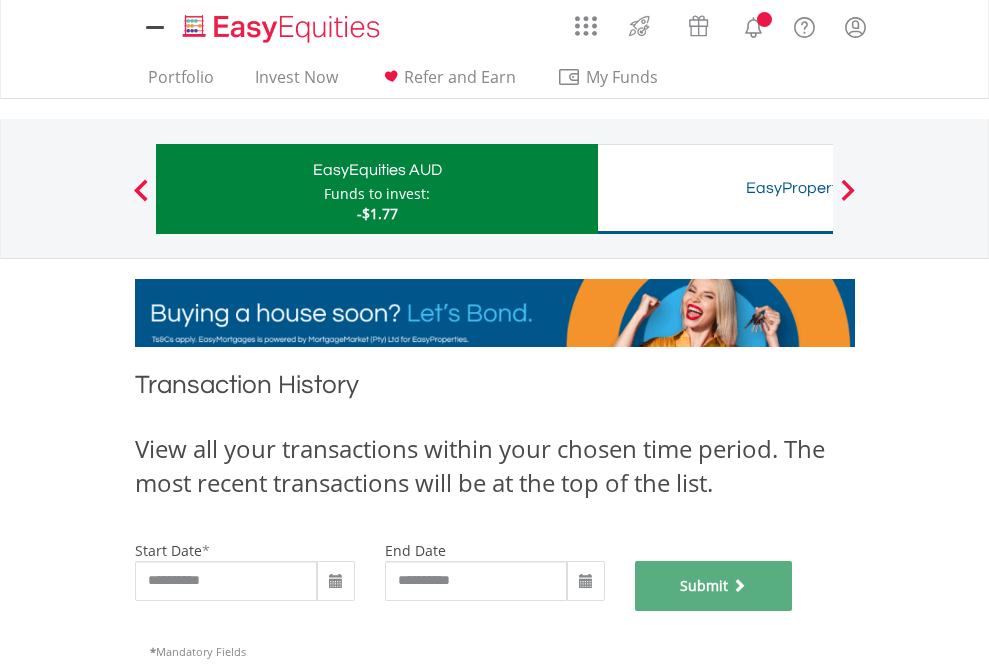 scroll, scrollTop: 811, scrollLeft: 0, axis: vertical 